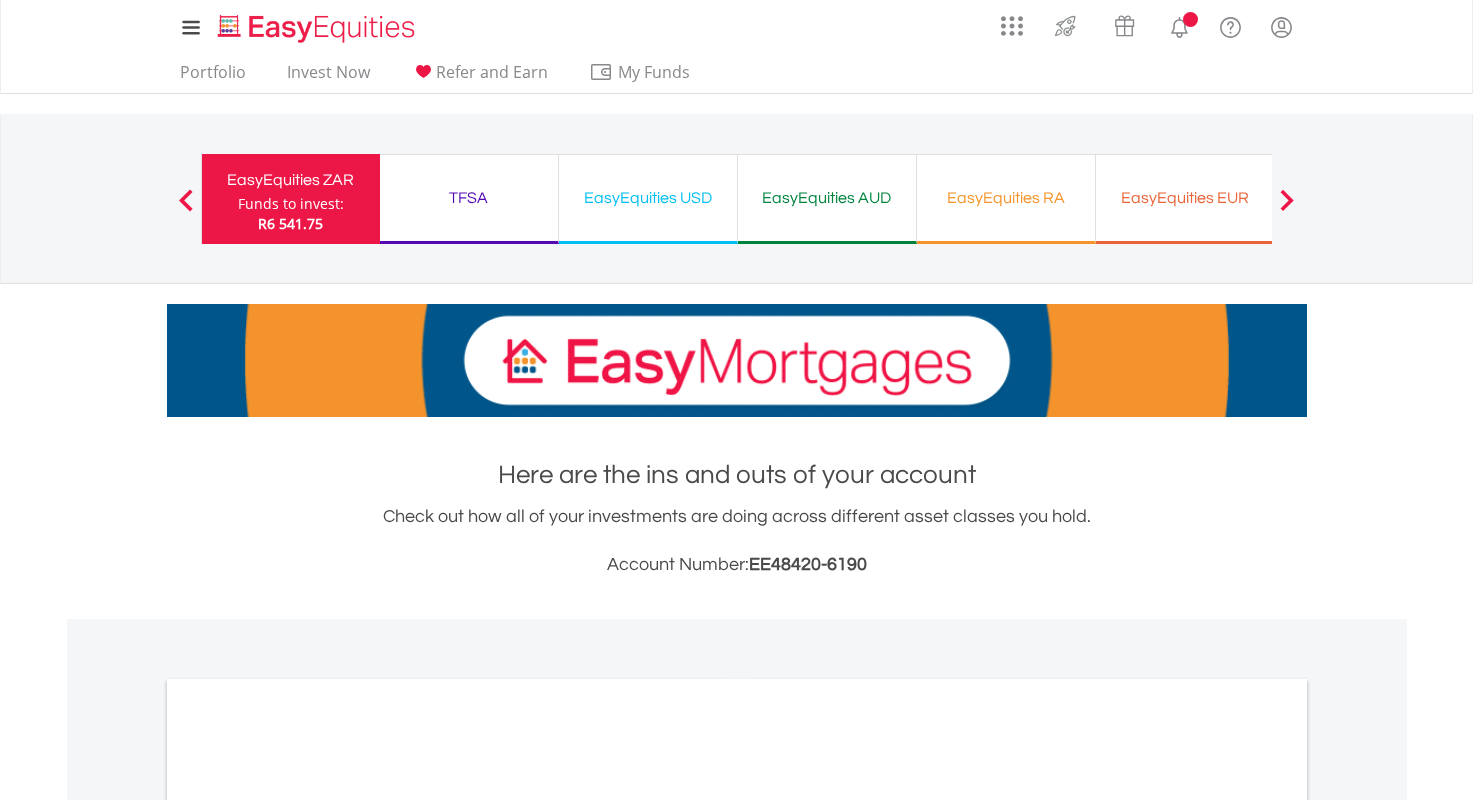 scroll, scrollTop: 0, scrollLeft: 0, axis: both 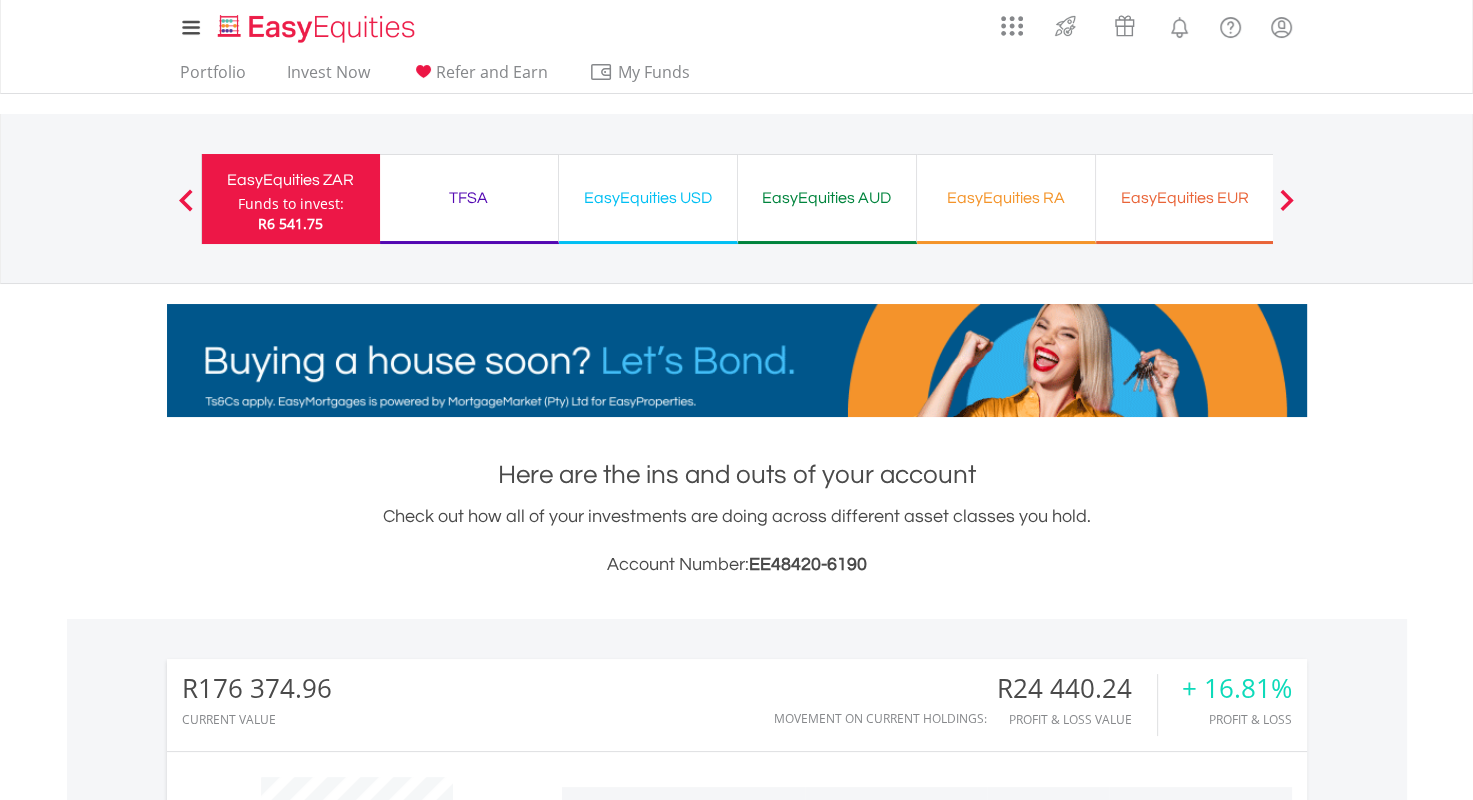 click on "TFSA" at bounding box center (469, 198) 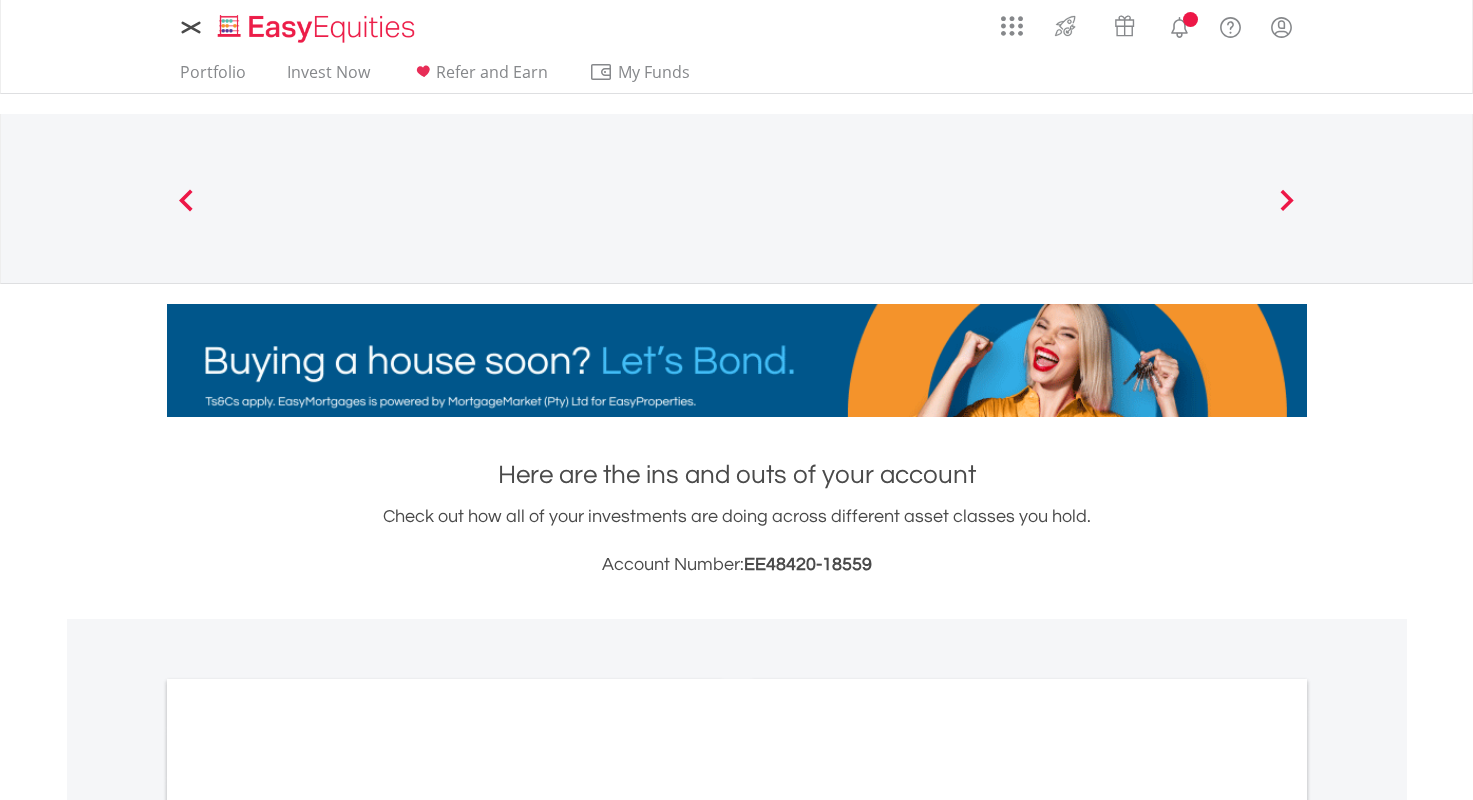 scroll, scrollTop: 0, scrollLeft: 0, axis: both 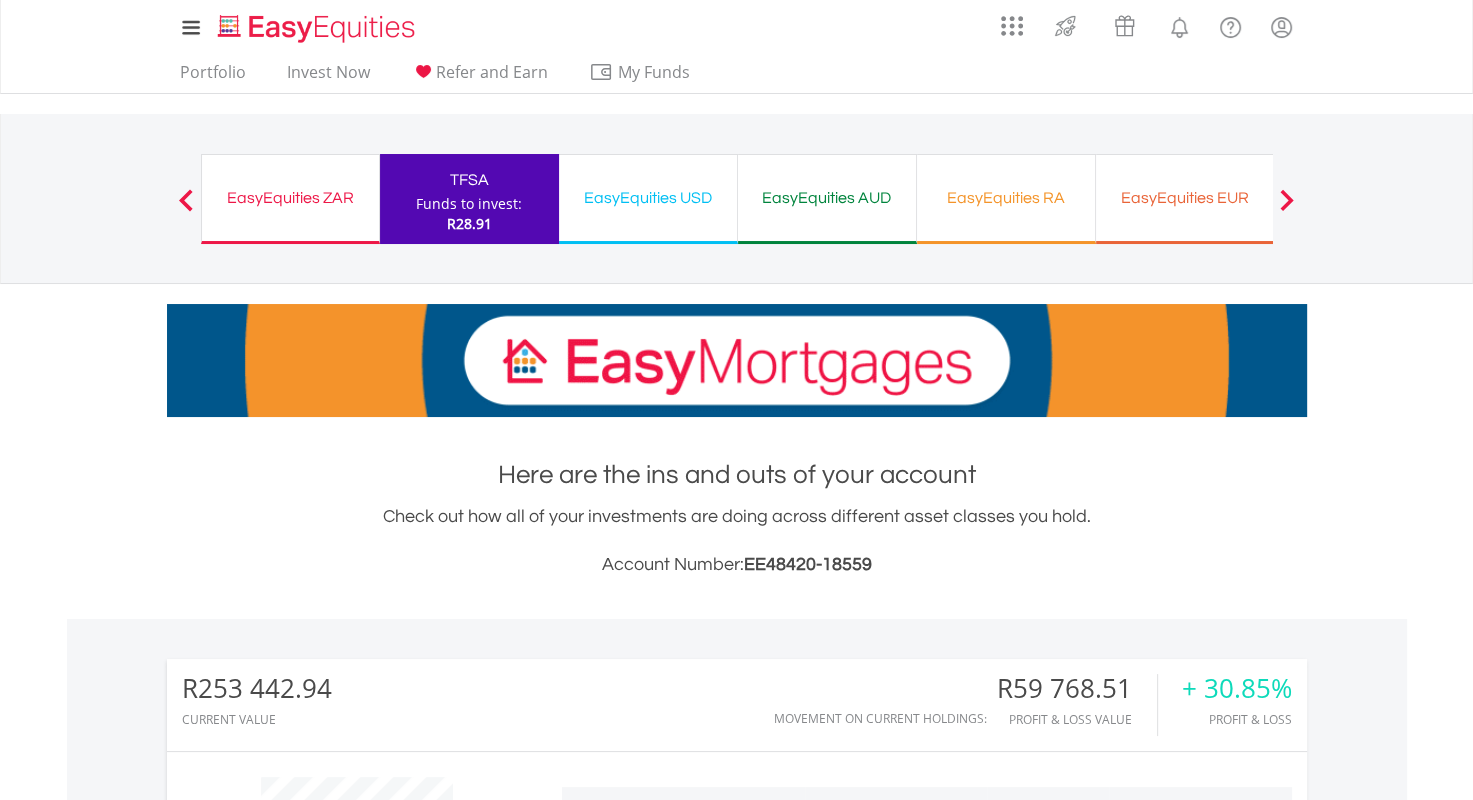 click at bounding box center [1287, 200] 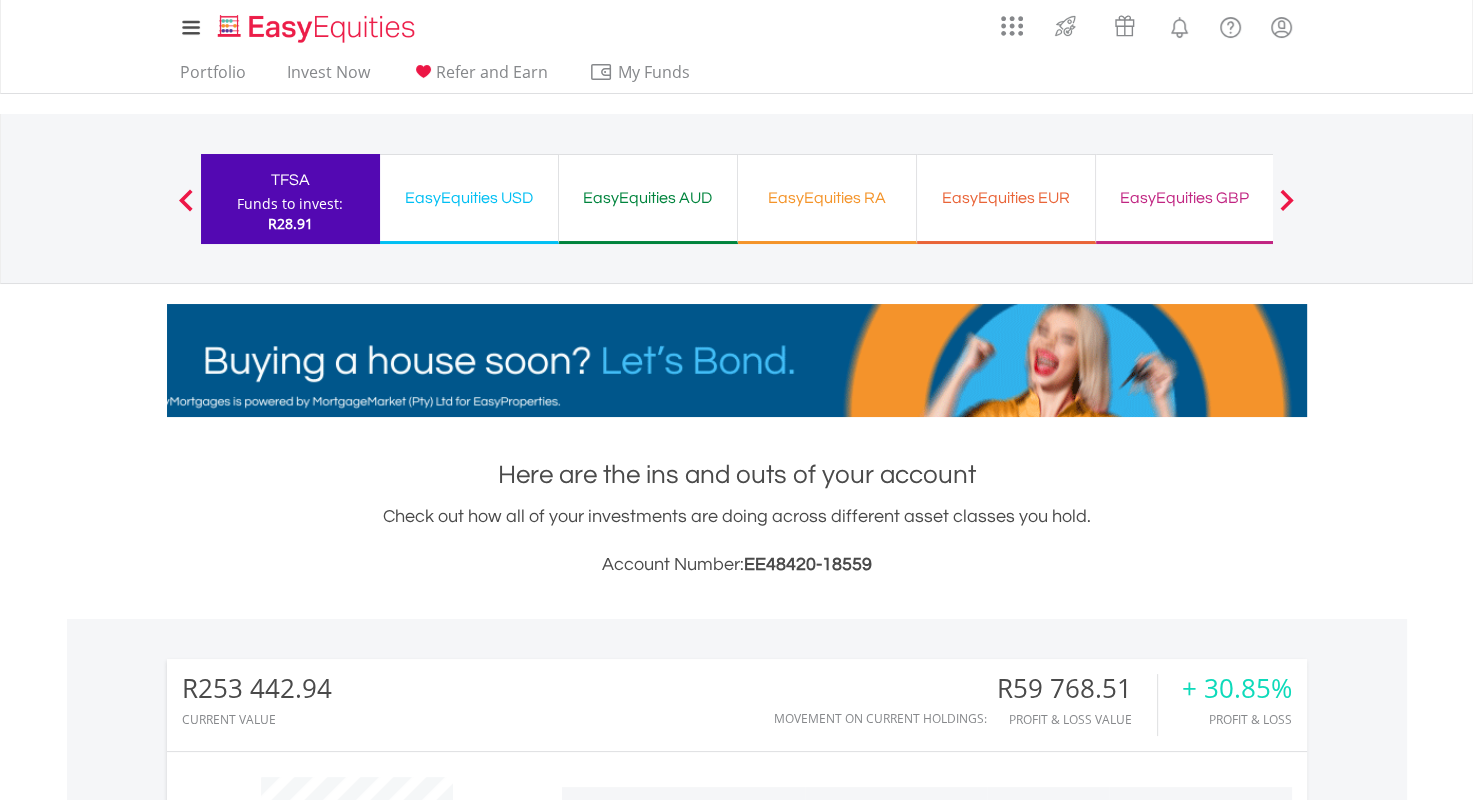 click at bounding box center (1287, 200) 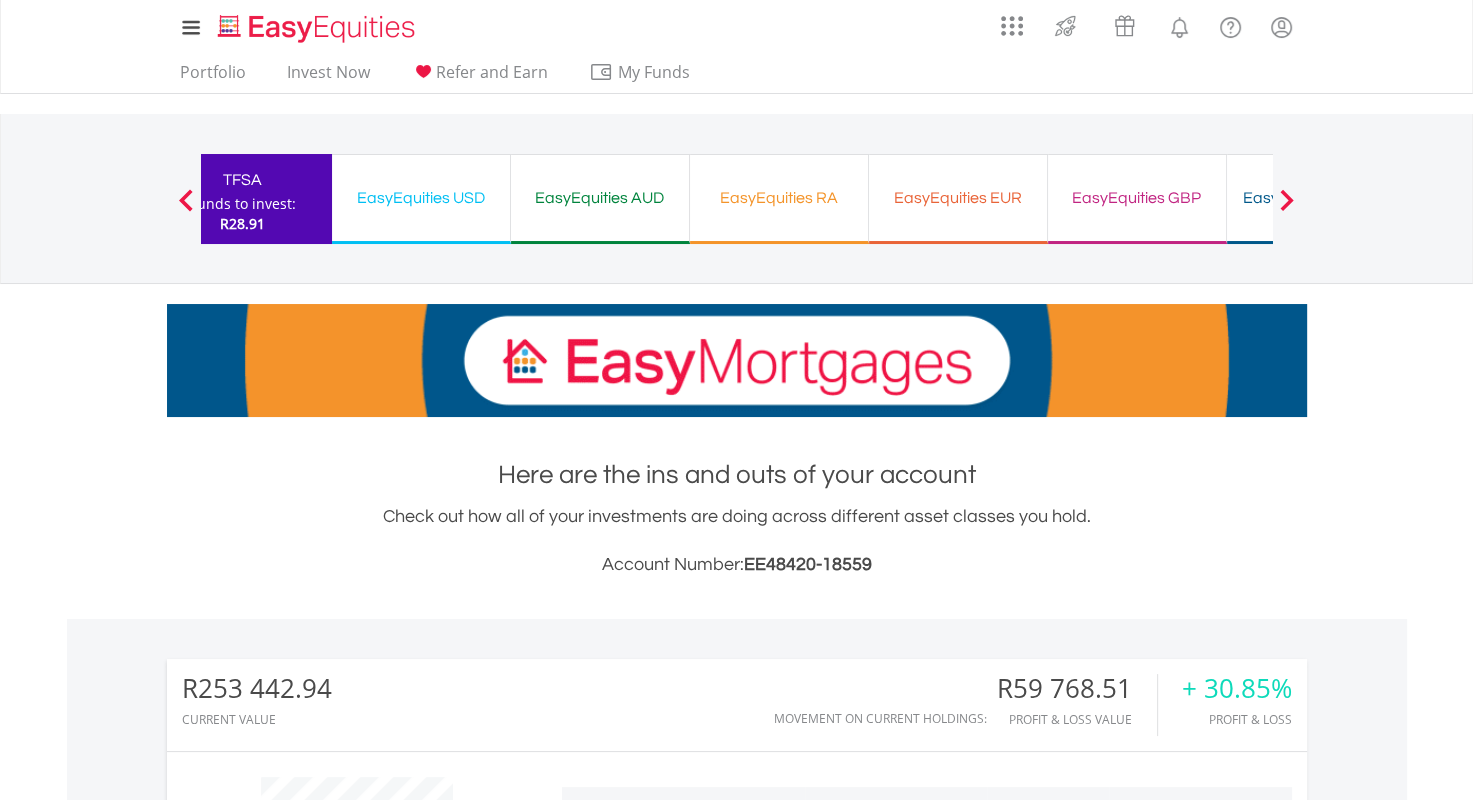 click at bounding box center (1287, 200) 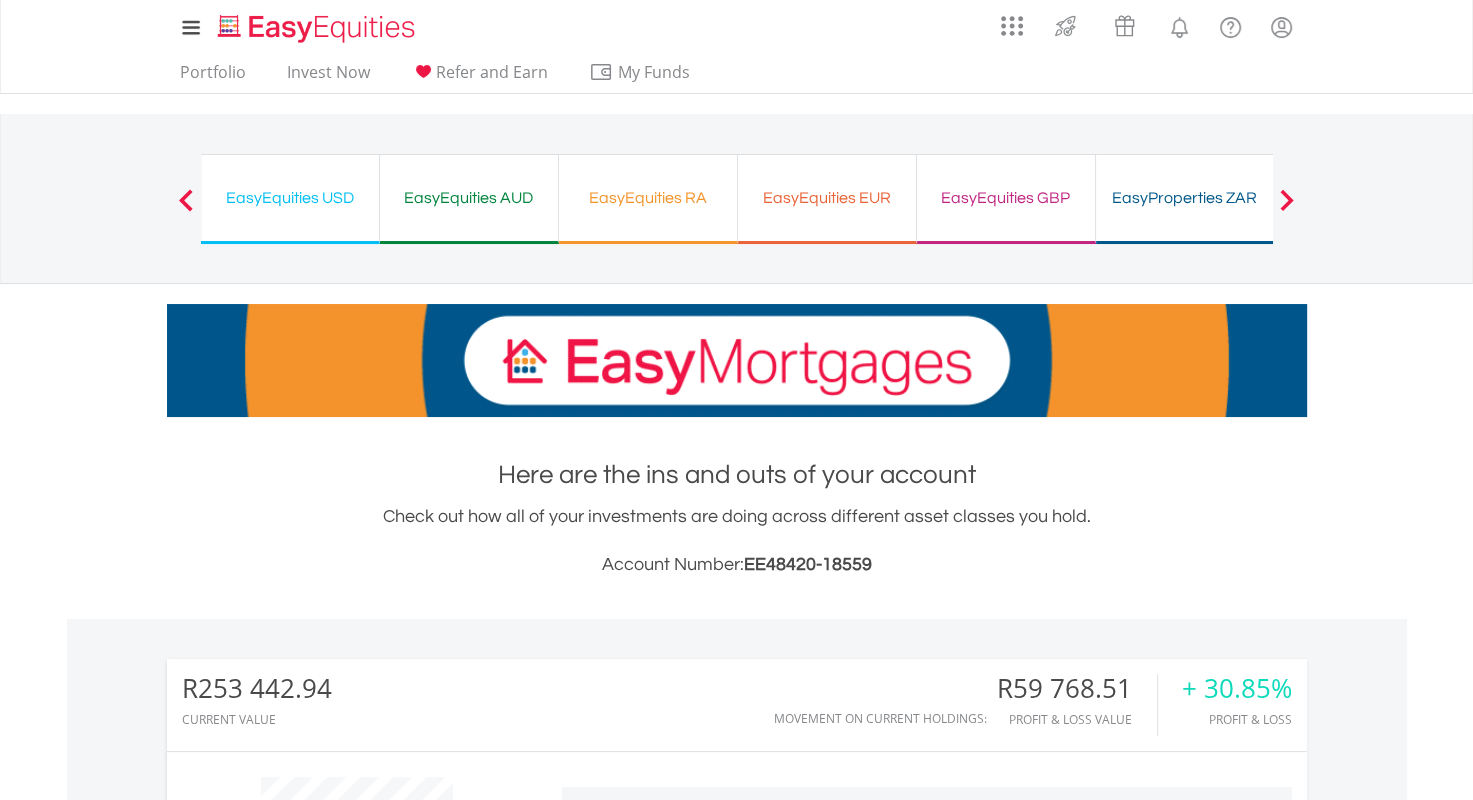 click at bounding box center [1287, 200] 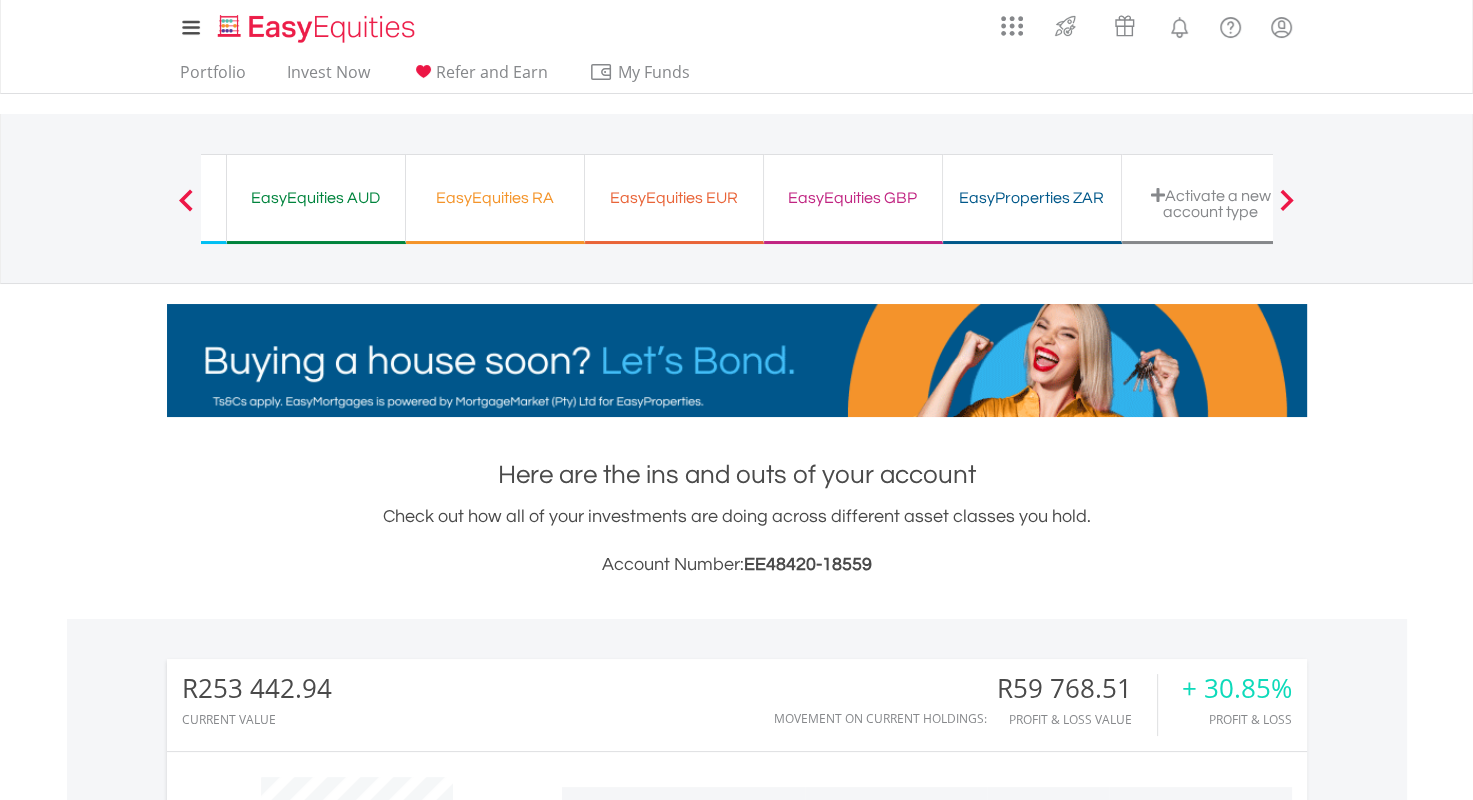 click at bounding box center [1287, 200] 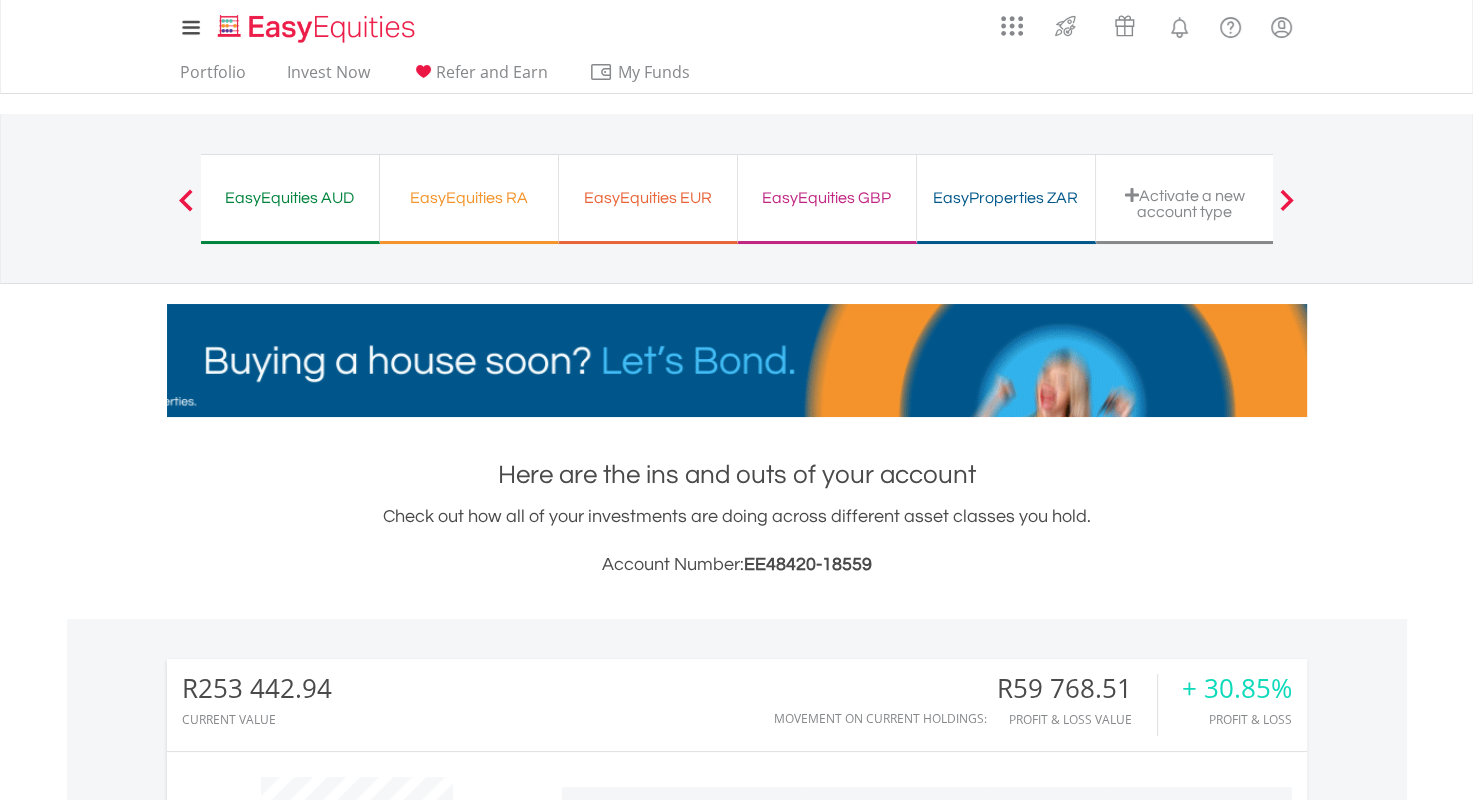 click at bounding box center [1287, 200] 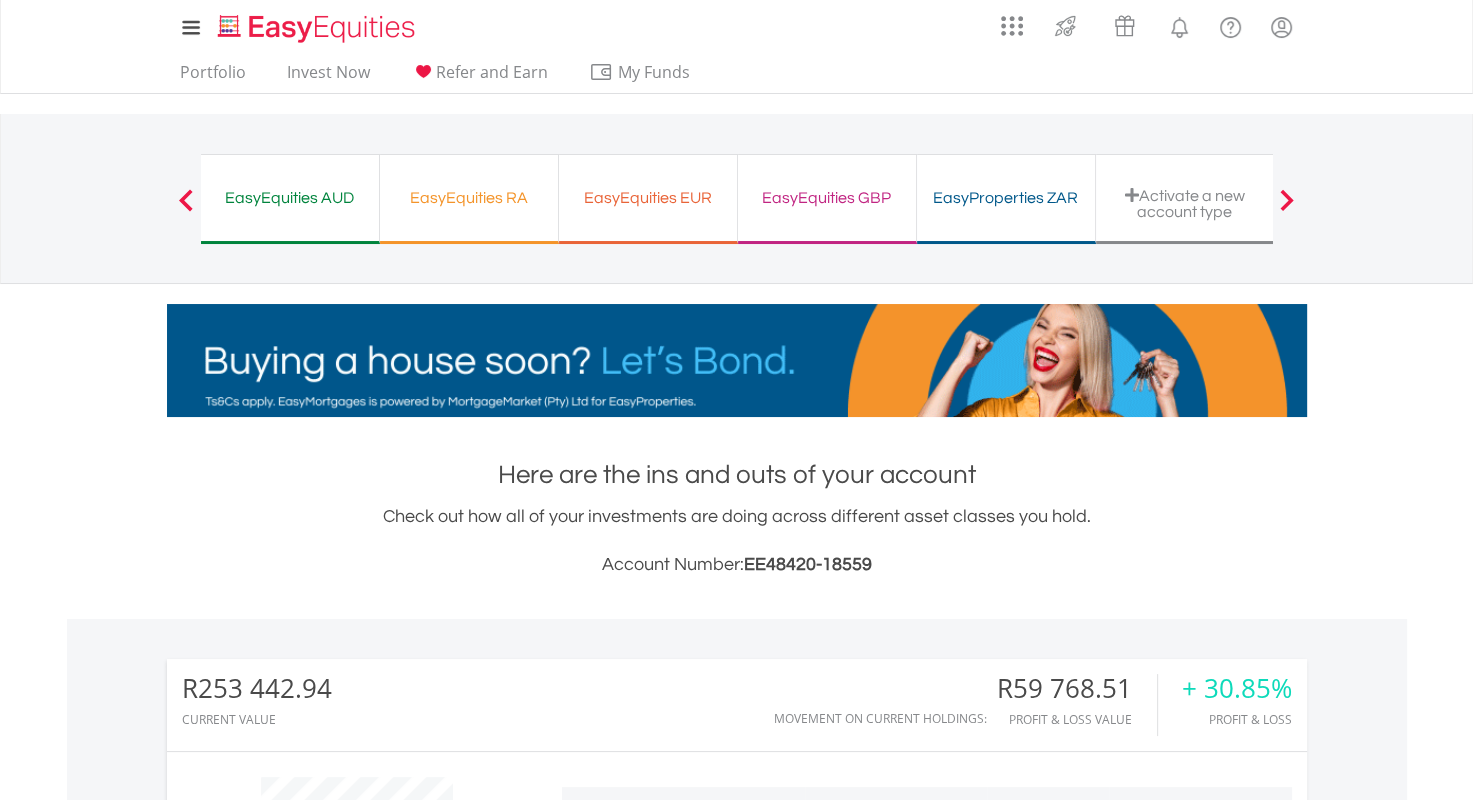 click at bounding box center [186, 199] 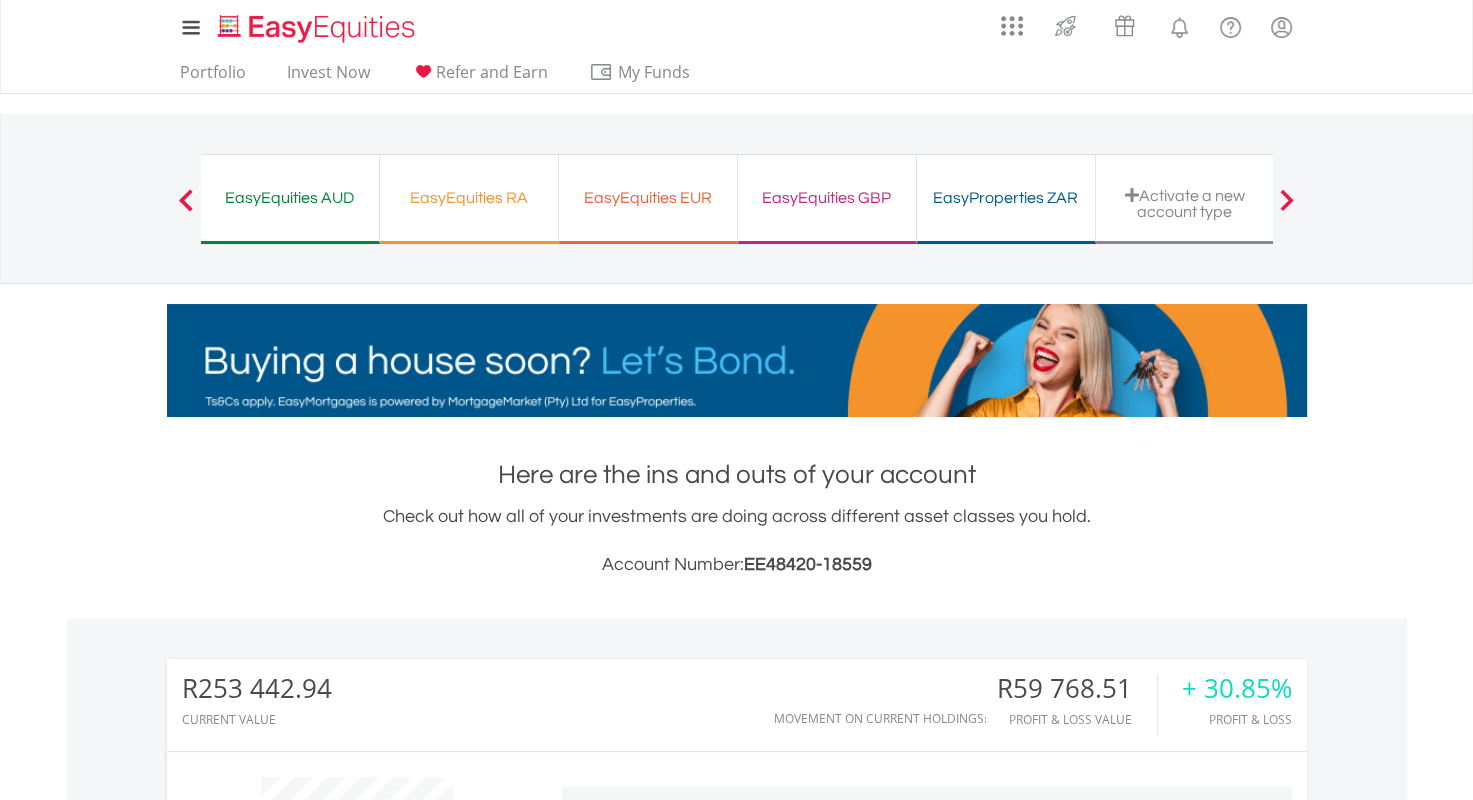 click at bounding box center [186, 199] 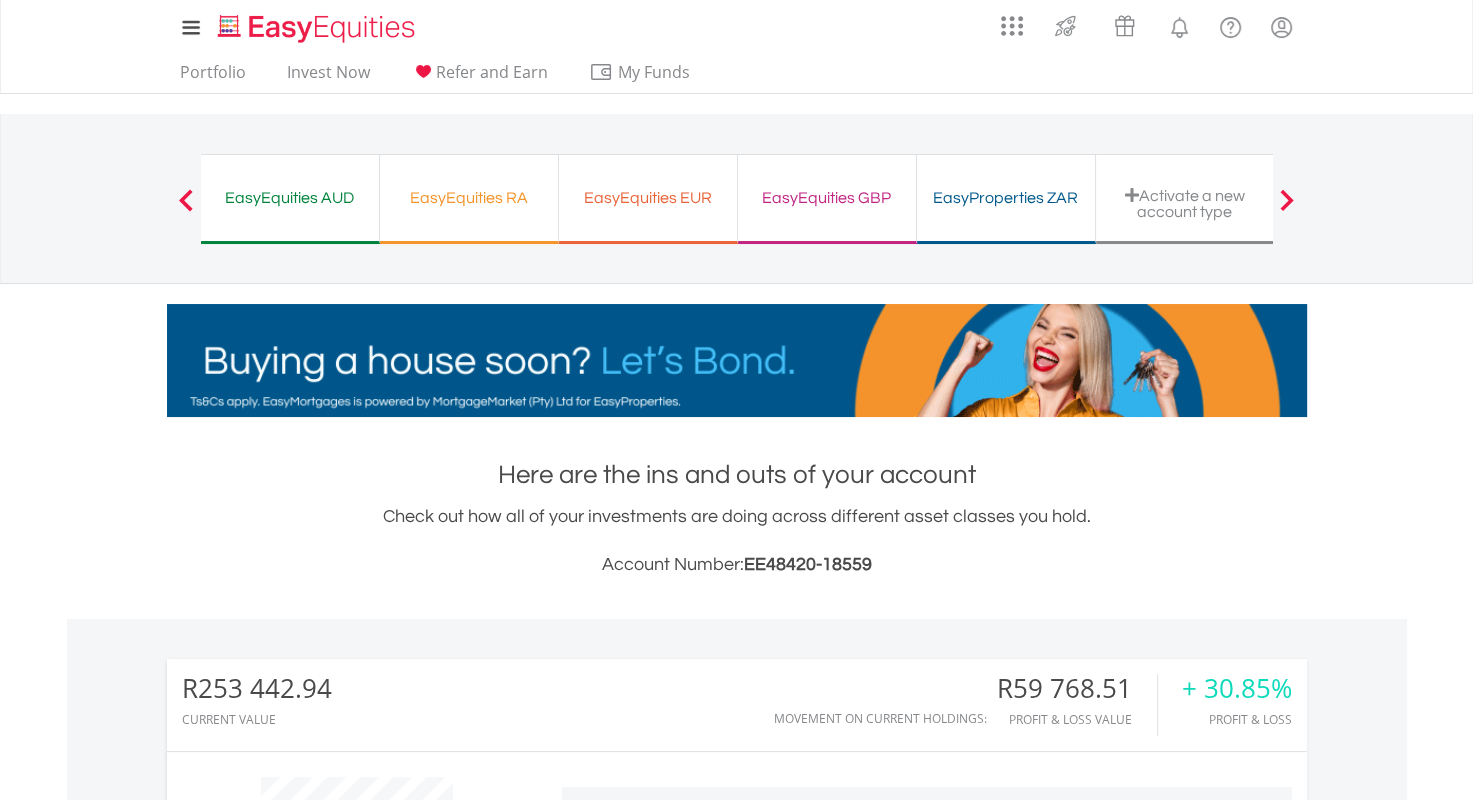 click on "Previous" at bounding box center [186, 209] 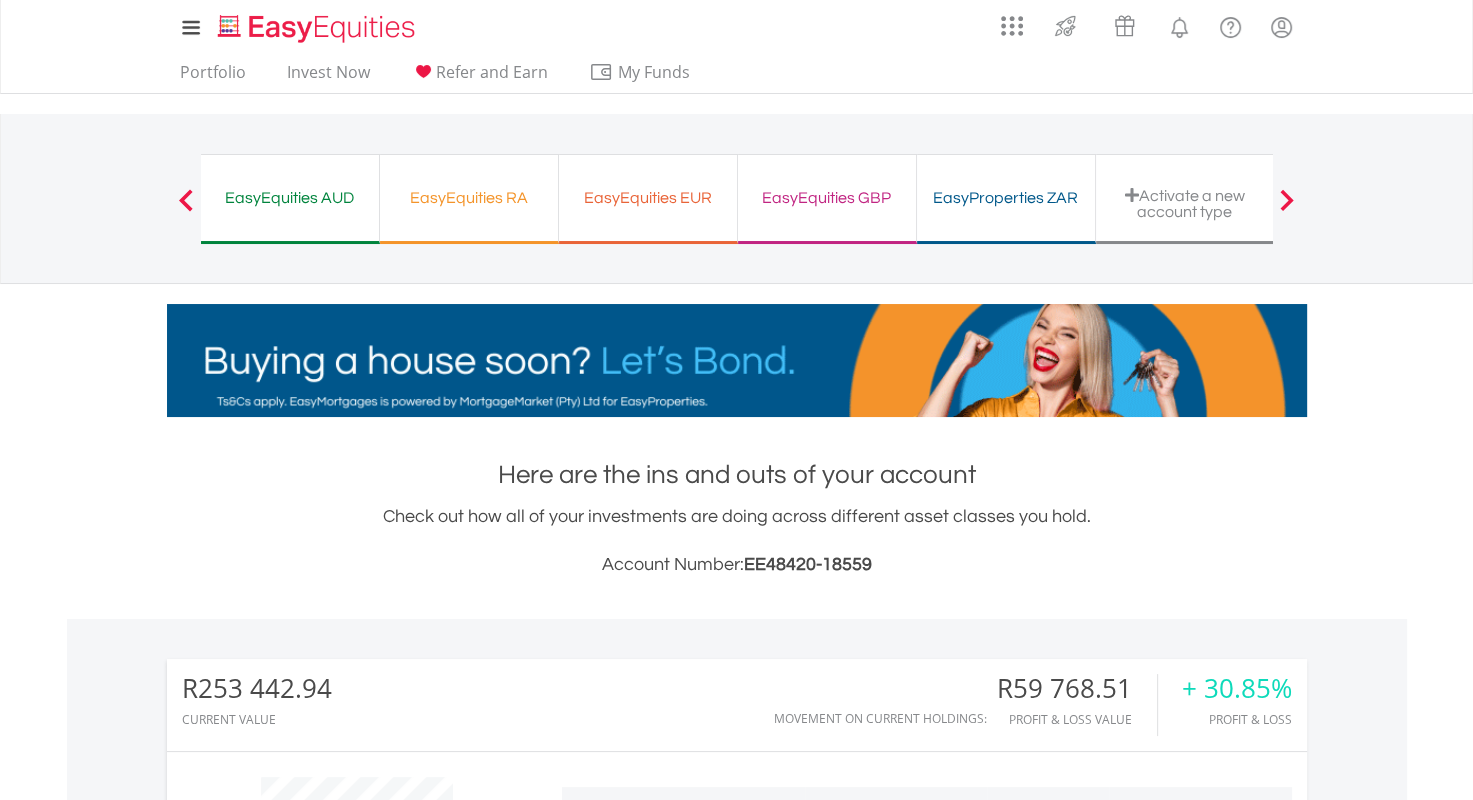 click on "Previous" at bounding box center (186, 209) 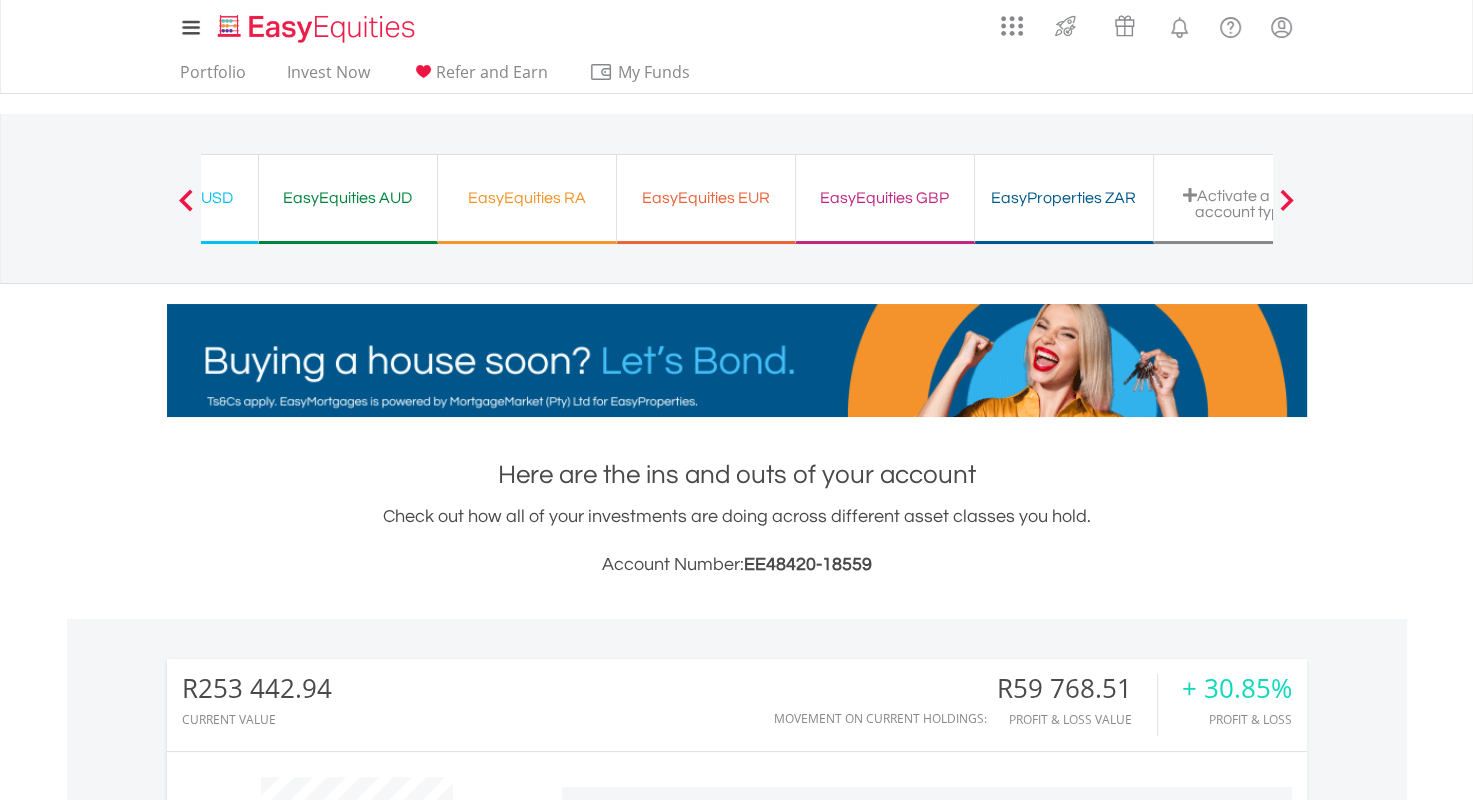 click on "Previous" at bounding box center (186, 209) 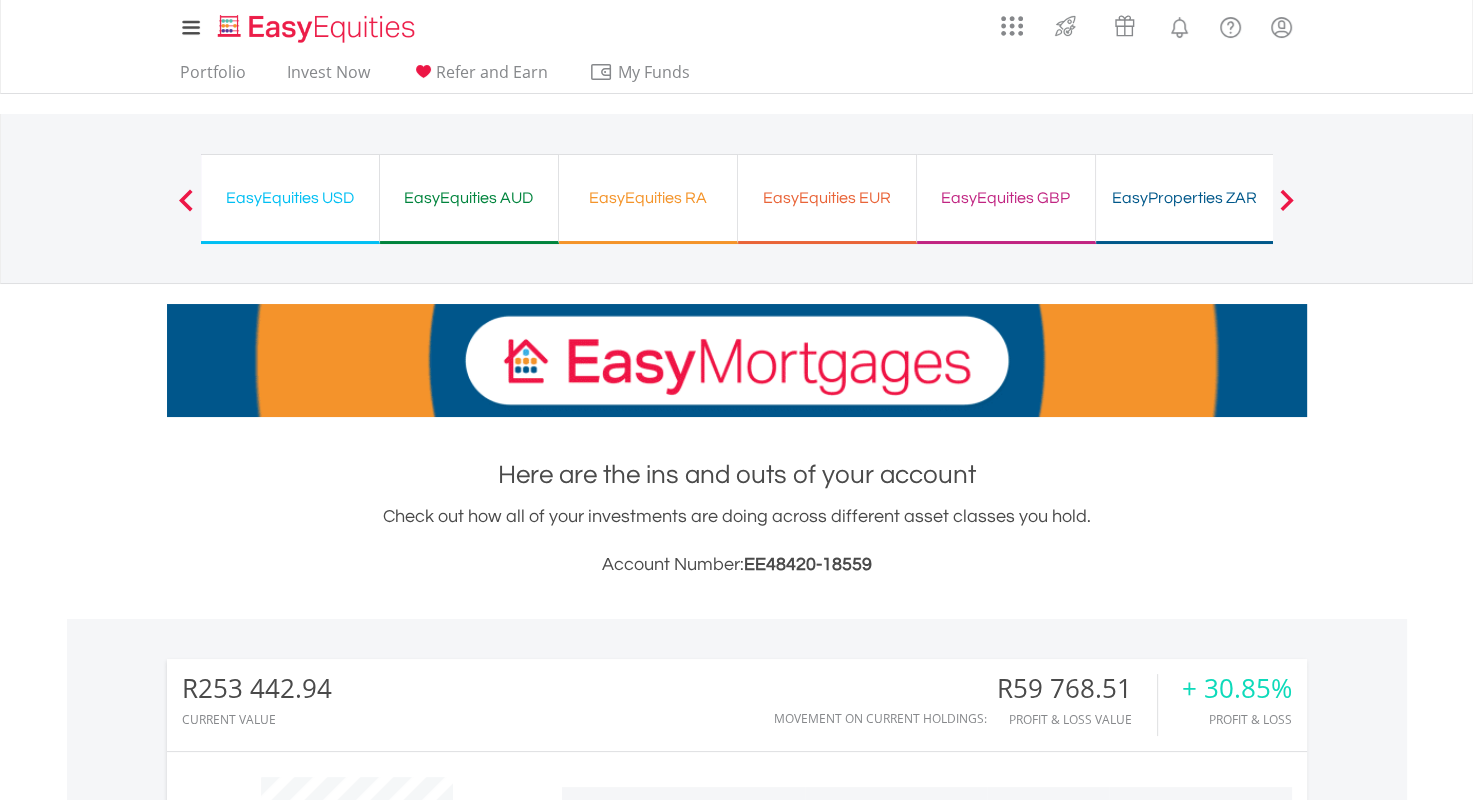 click on "Previous" at bounding box center [186, 209] 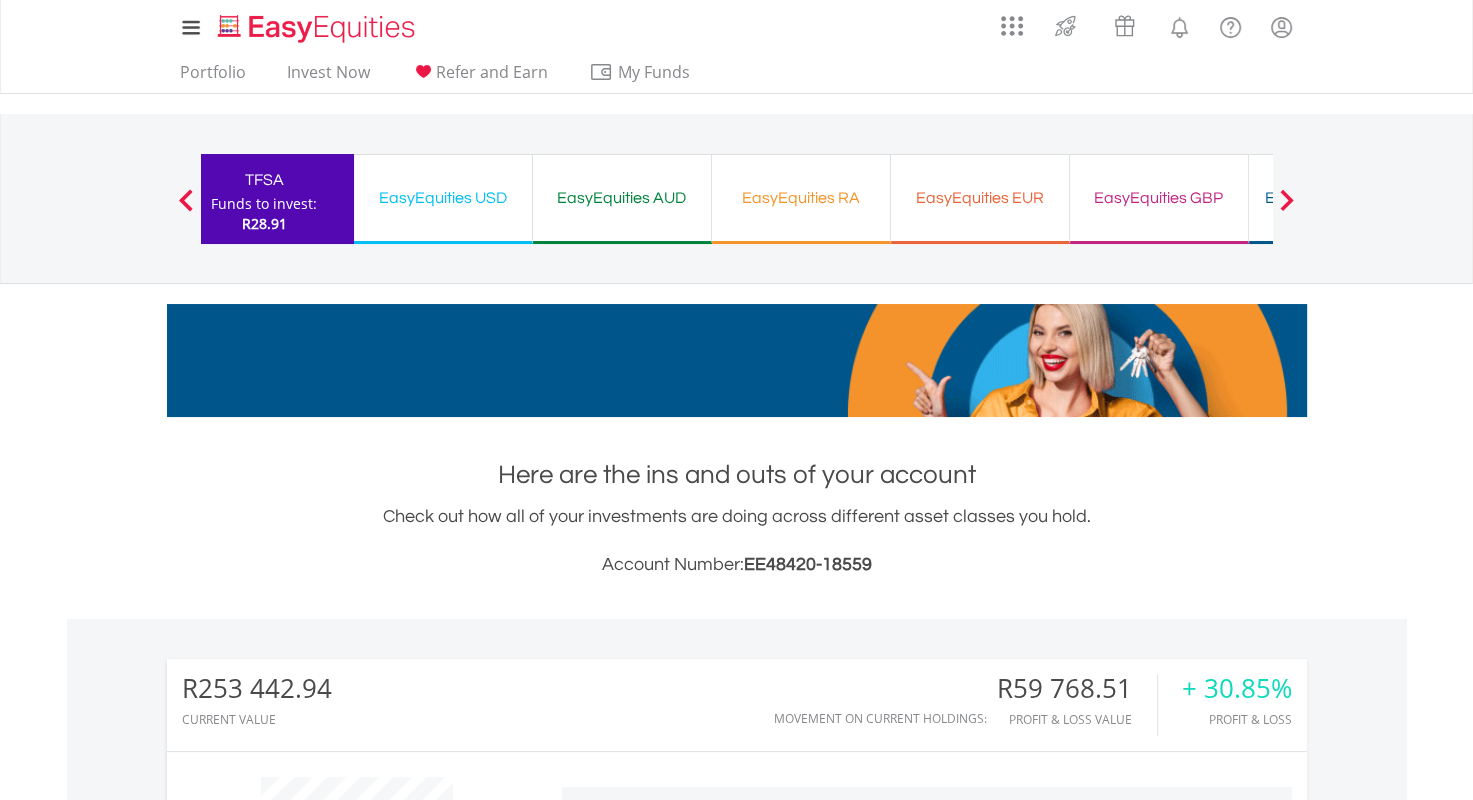 click on "Previous" at bounding box center (186, 209) 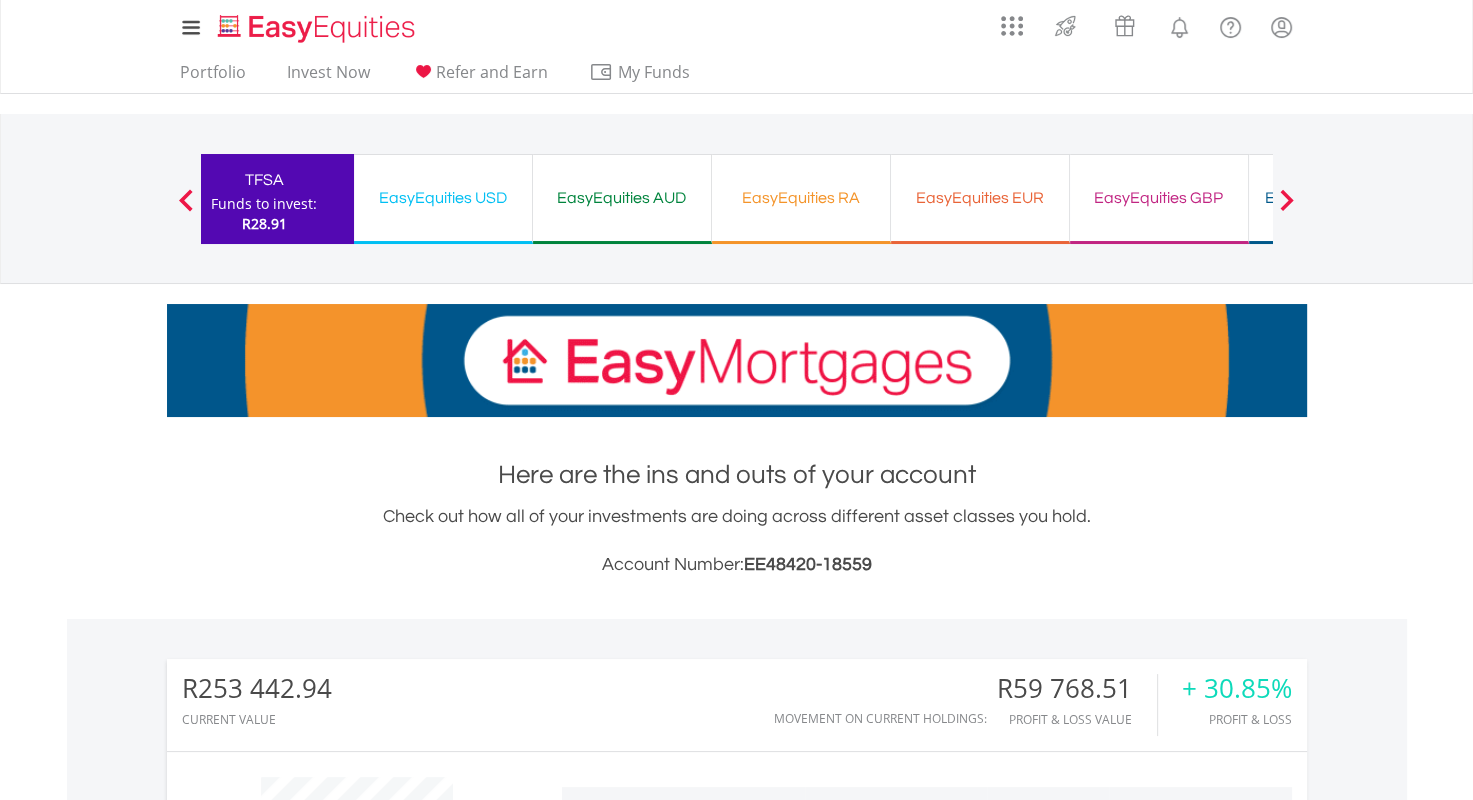 click on "Previous" at bounding box center [186, 209] 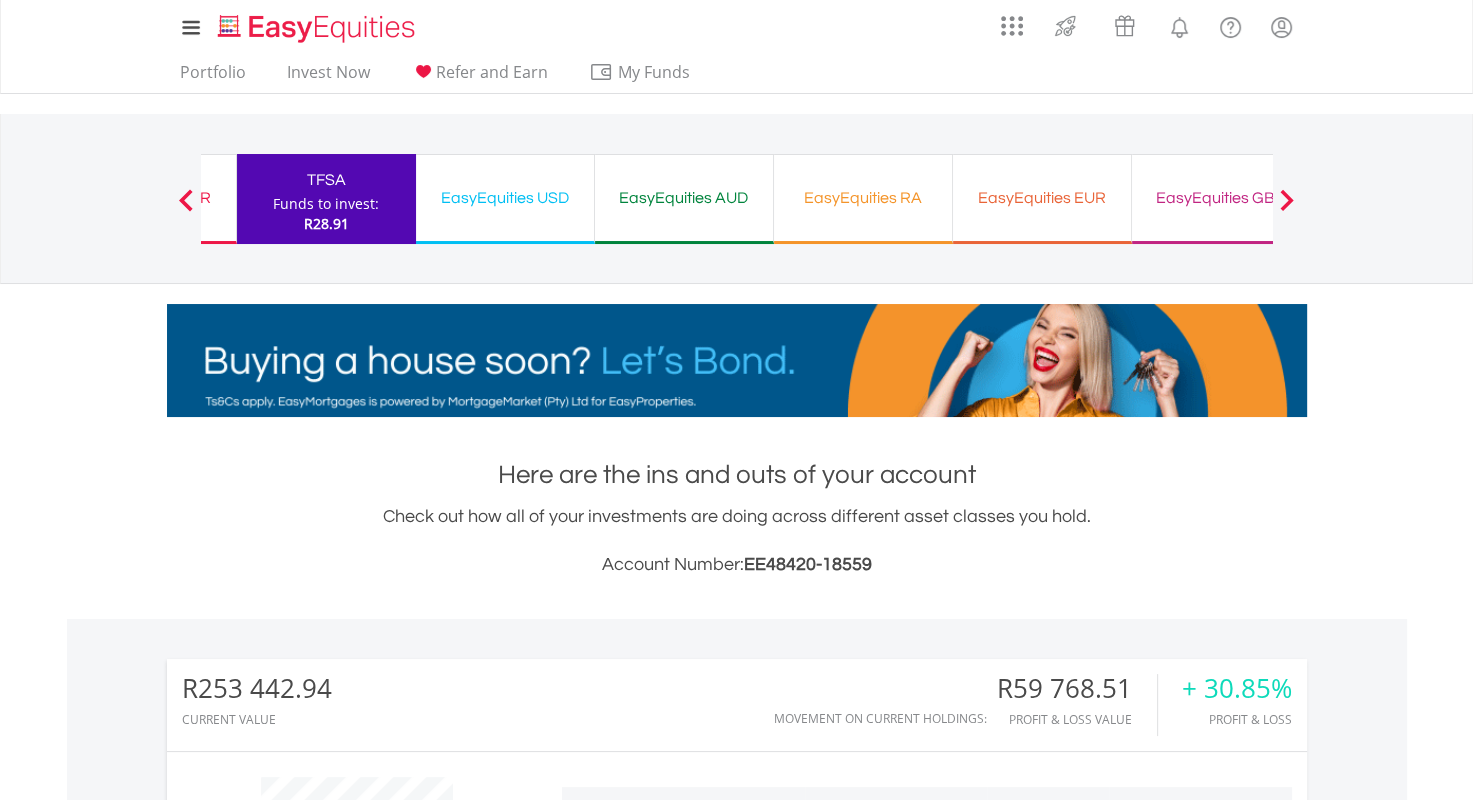 click on "Previous" at bounding box center [186, 209] 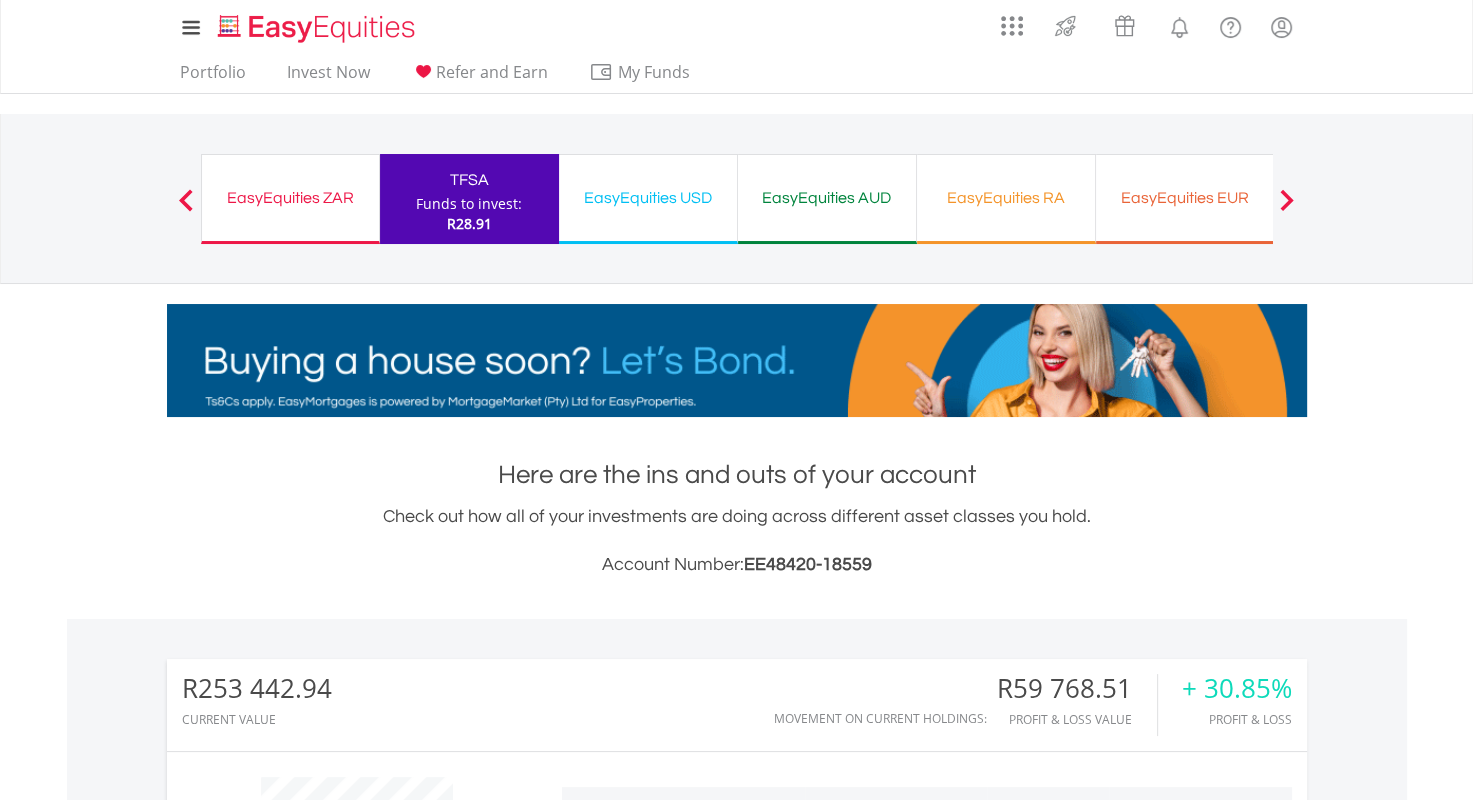 click on "Previous" at bounding box center (186, 209) 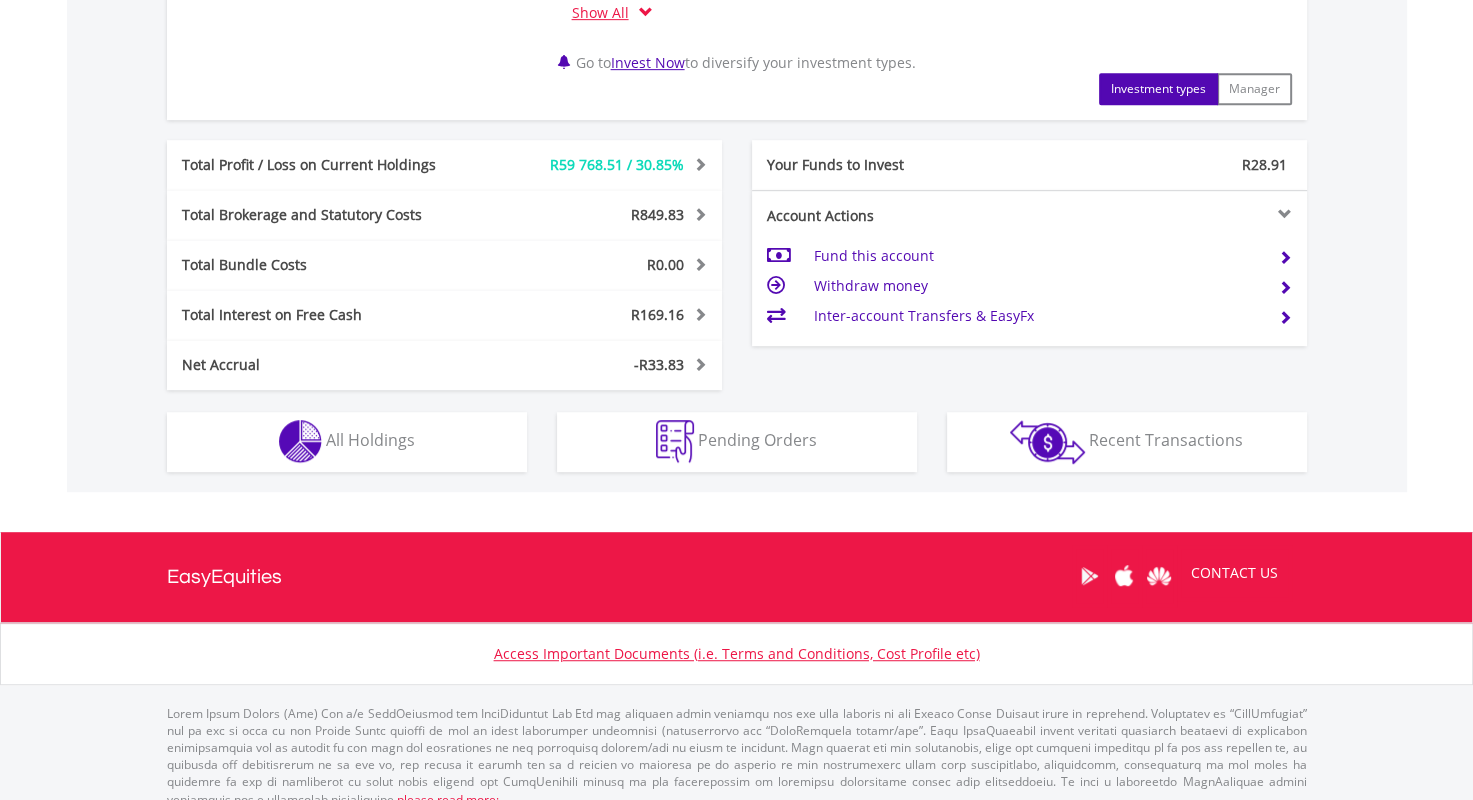 scroll, scrollTop: 1049, scrollLeft: 0, axis: vertical 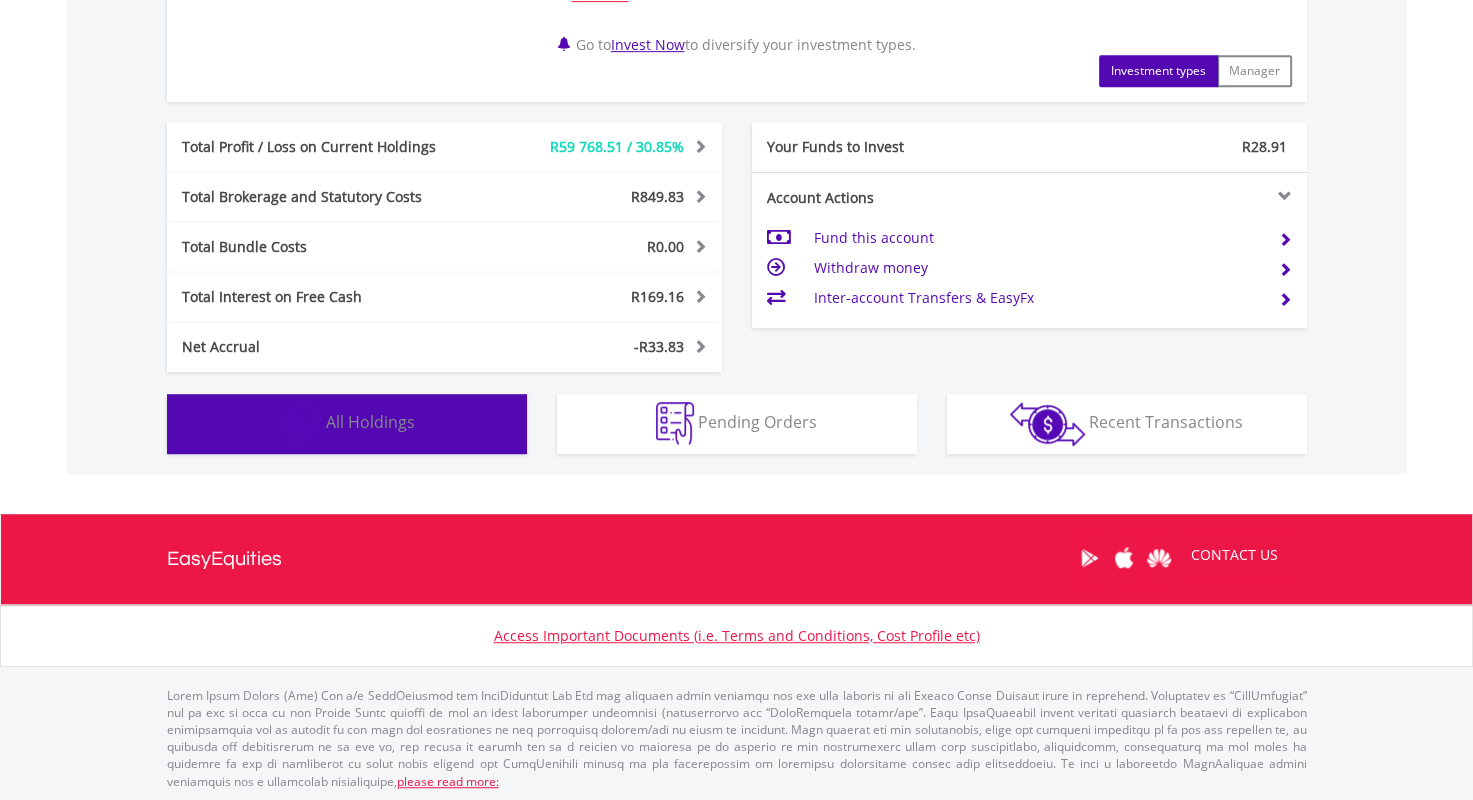 click on "Holdings
All Holdings" at bounding box center [347, 424] 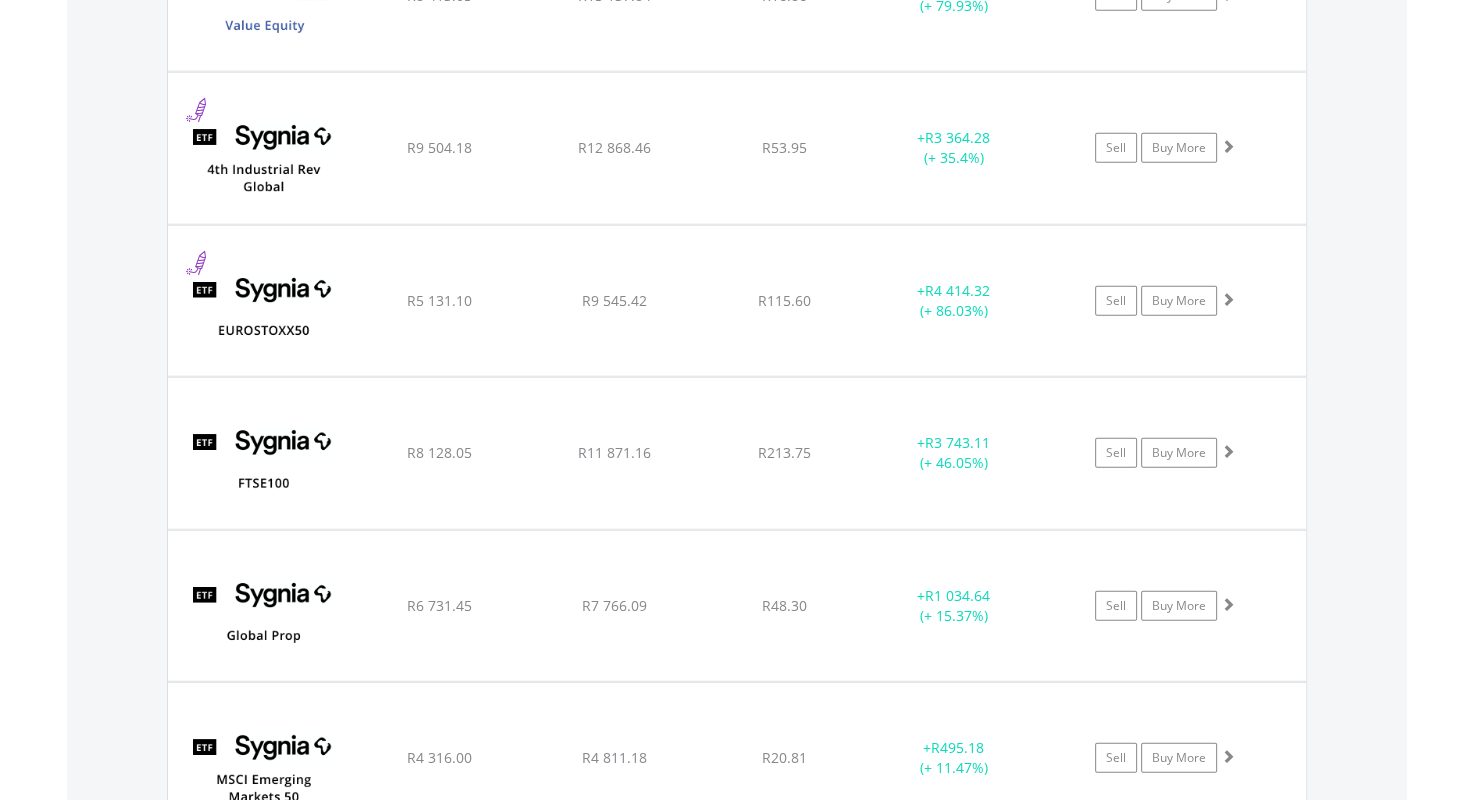 scroll, scrollTop: 5528, scrollLeft: 0, axis: vertical 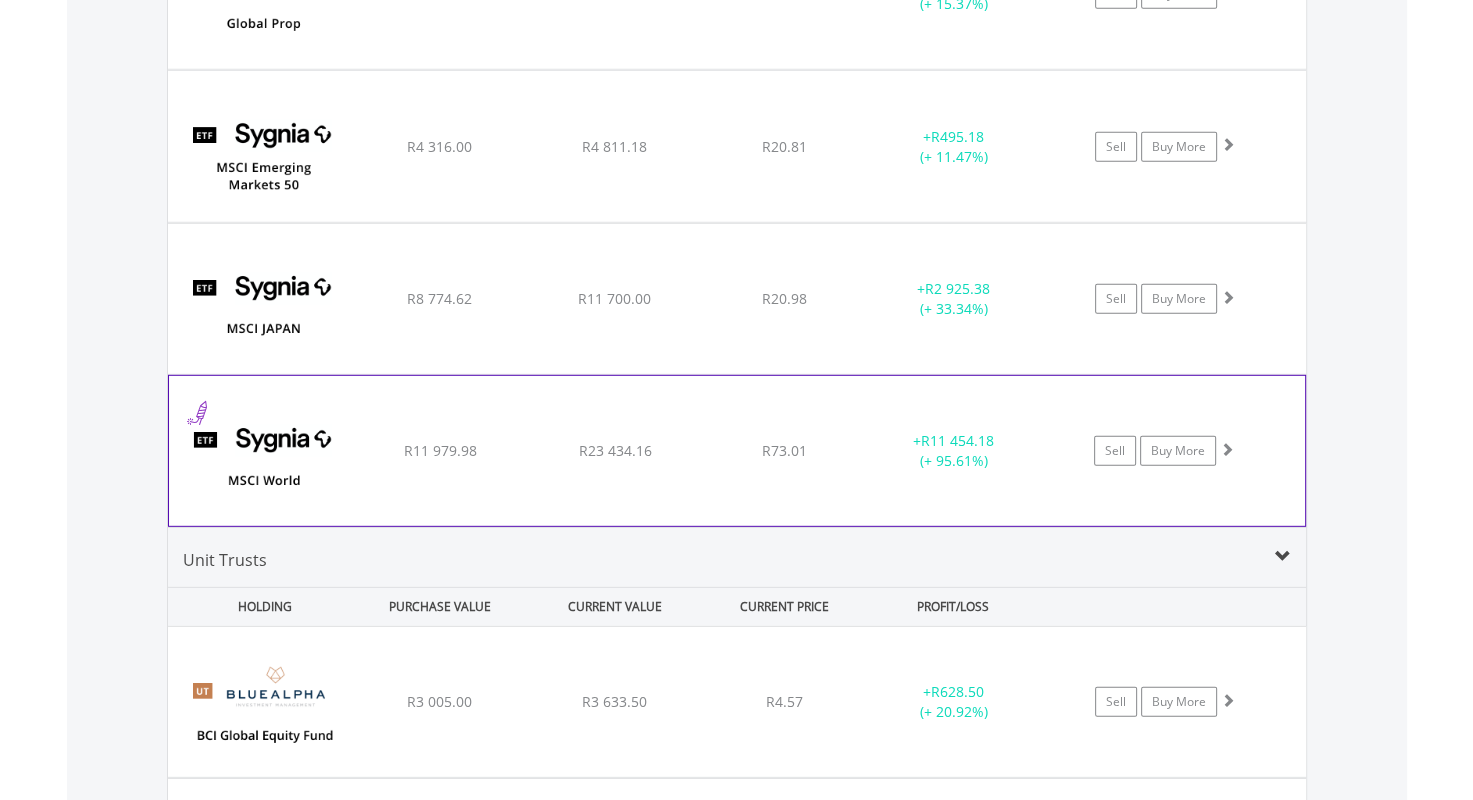 click on "﻿
SYGNIA ITRIX MSCI WORLD
R11 979.98
R23 434.16
R73.01
+  R11 454.18 (+ 95.61%)
Sell
Buy More" at bounding box center [737, -3798] 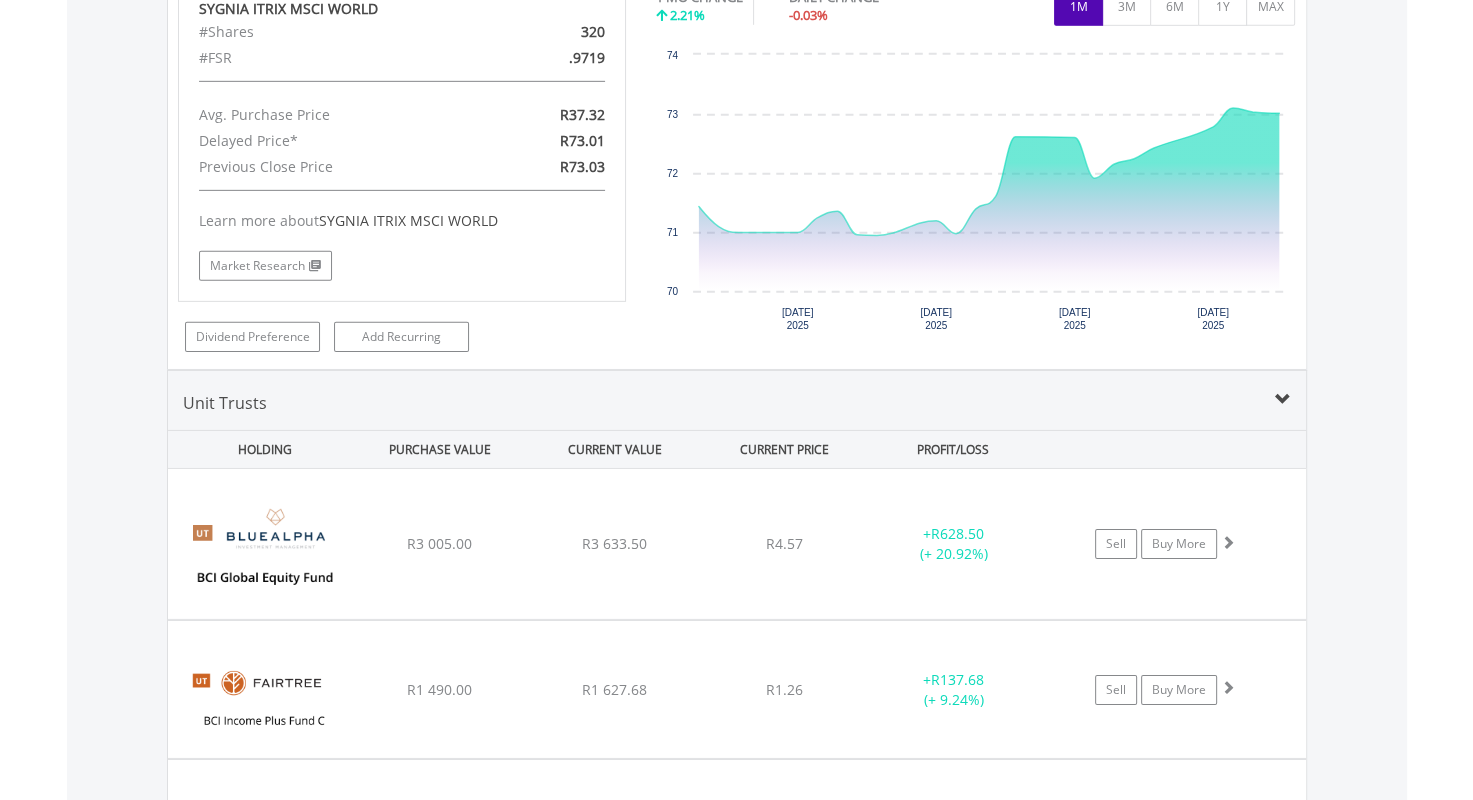 scroll, scrollTop: 5528, scrollLeft: 0, axis: vertical 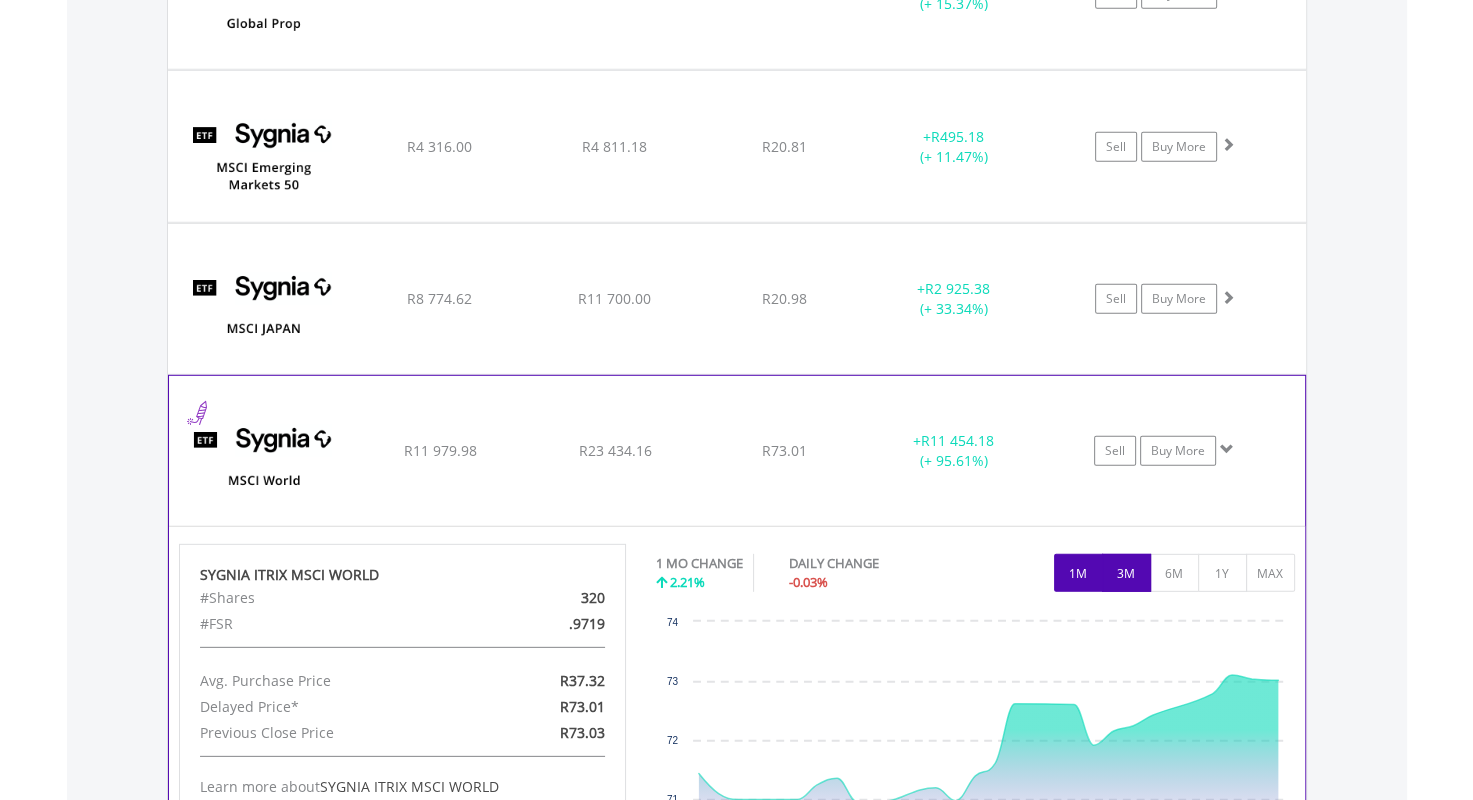 click on "3M" at bounding box center (1126, 573) 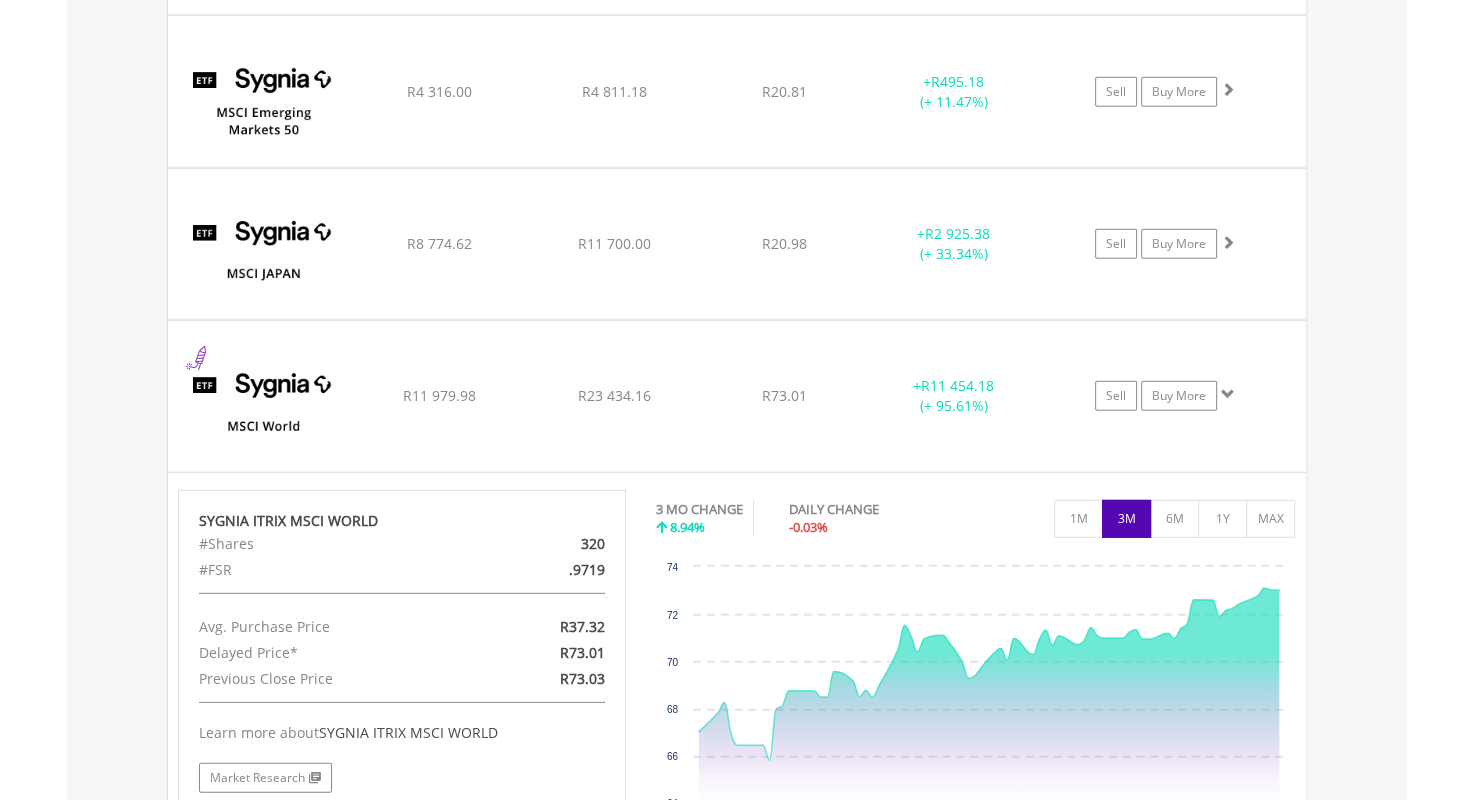 scroll, scrollTop: 5512, scrollLeft: 0, axis: vertical 